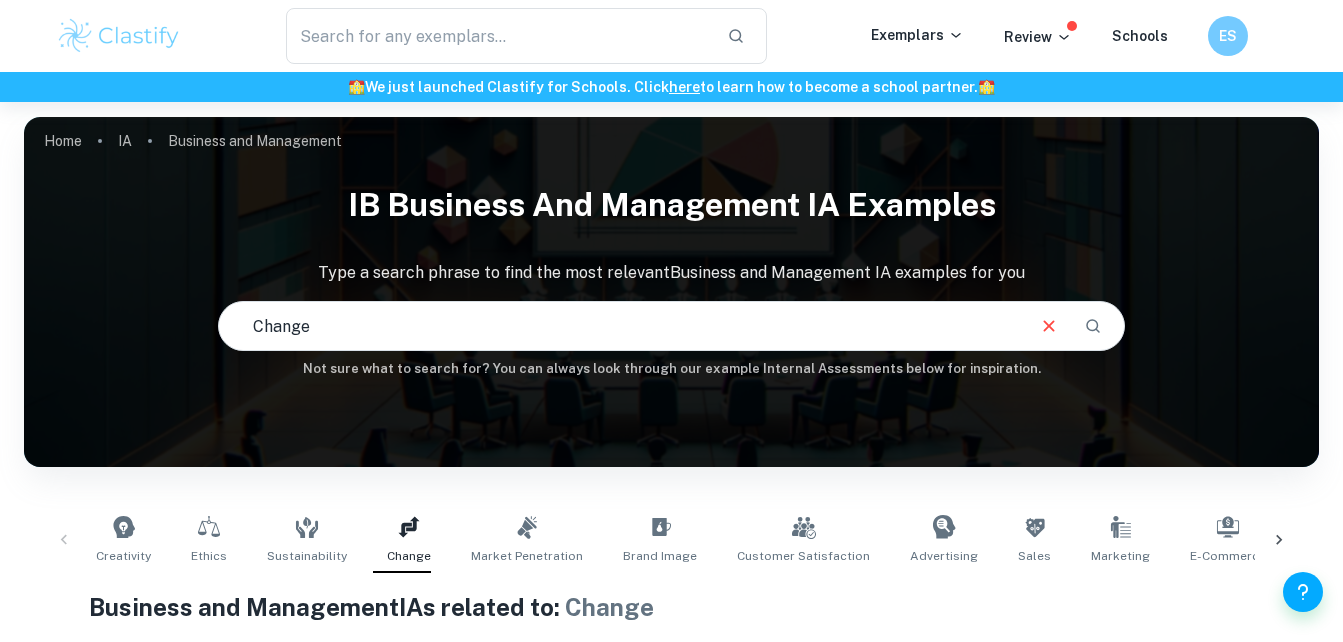 scroll, scrollTop: 419, scrollLeft: 0, axis: vertical 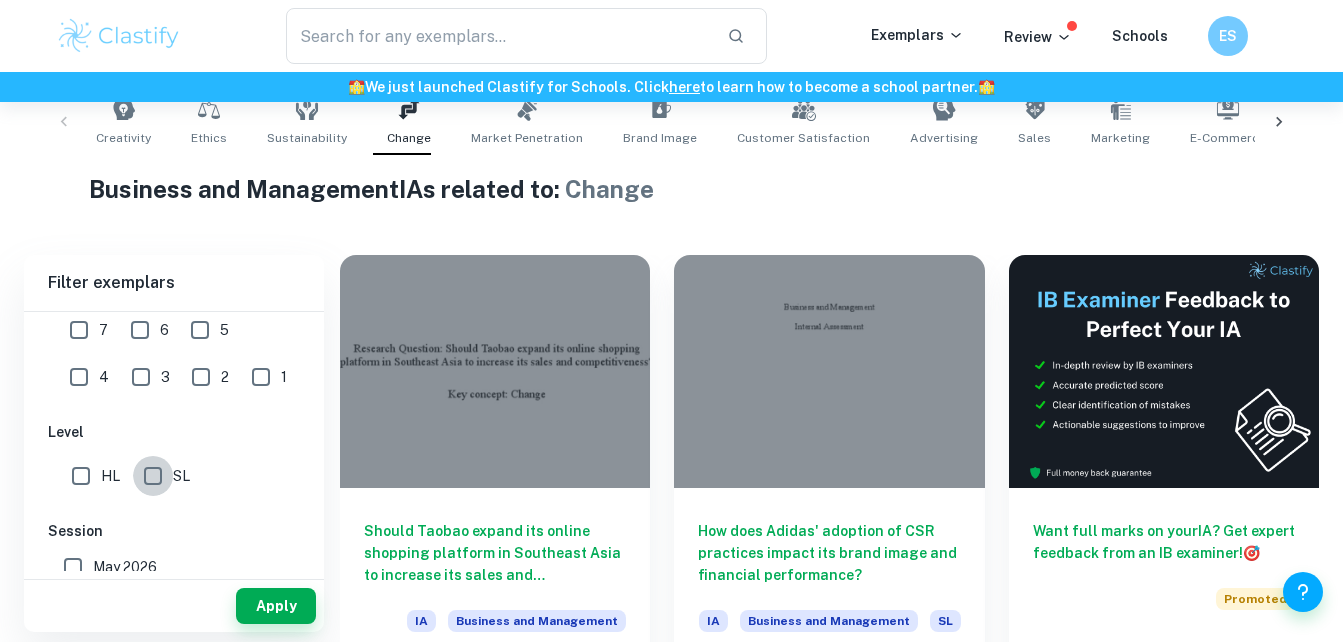 click on "SL" at bounding box center (153, 476) 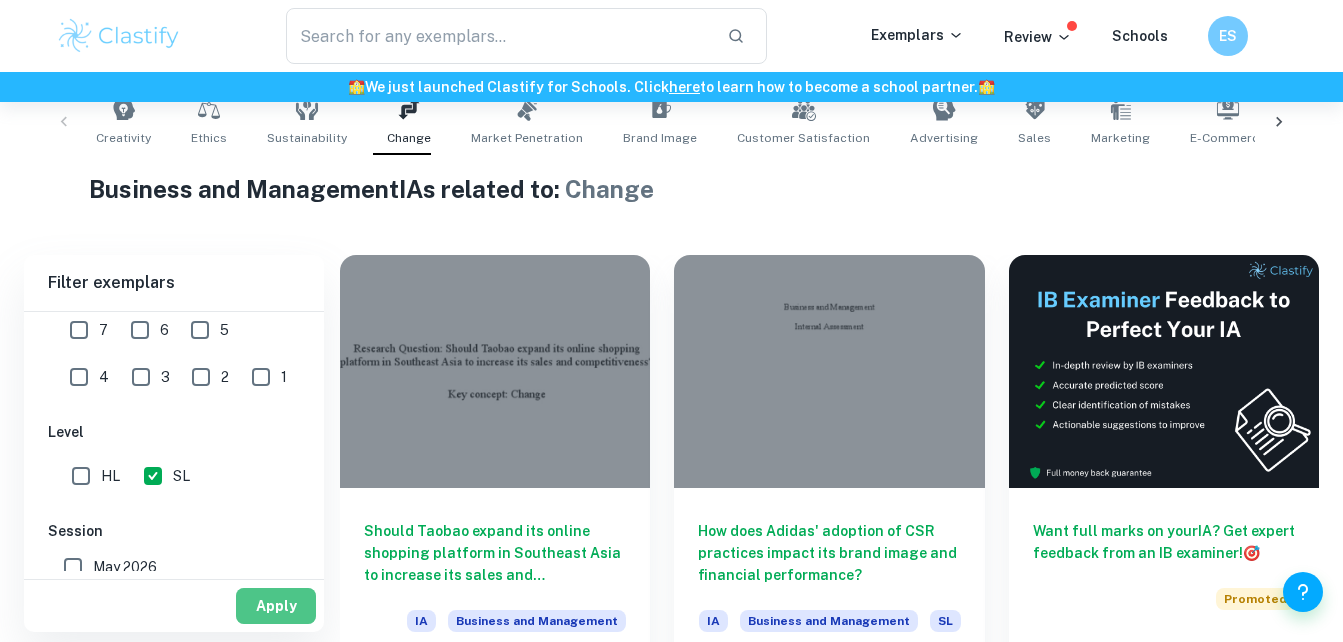 click on "Apply" at bounding box center [276, 606] 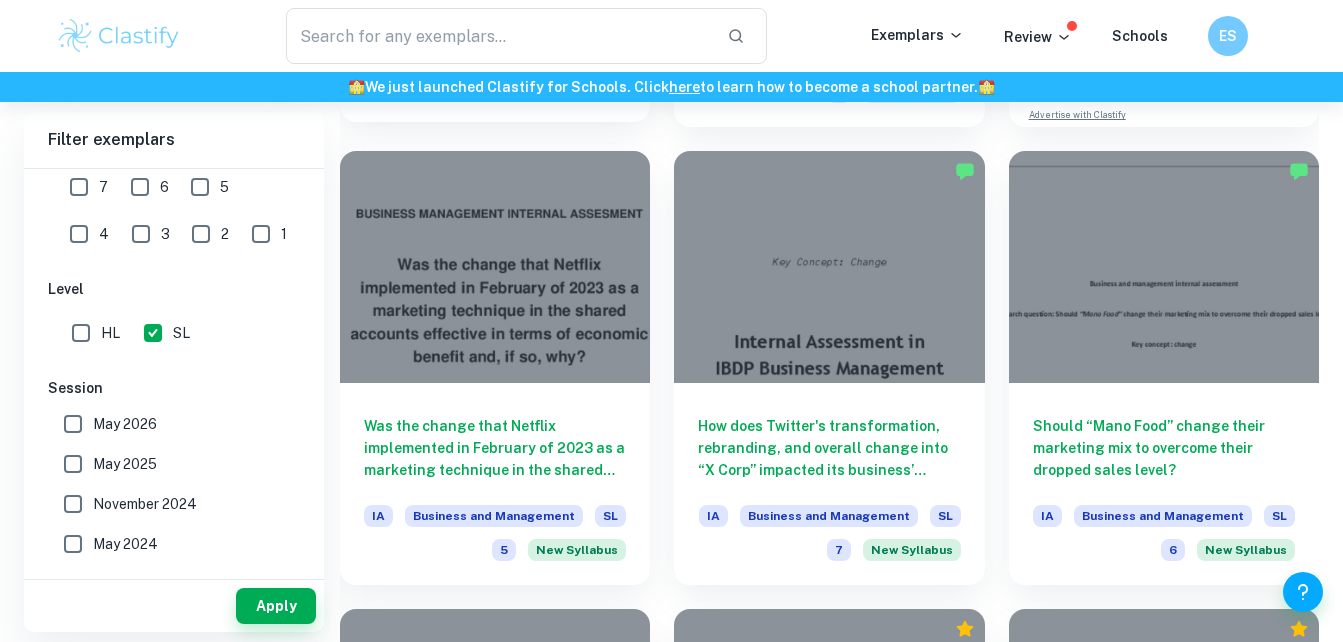 scroll, scrollTop: 983, scrollLeft: 0, axis: vertical 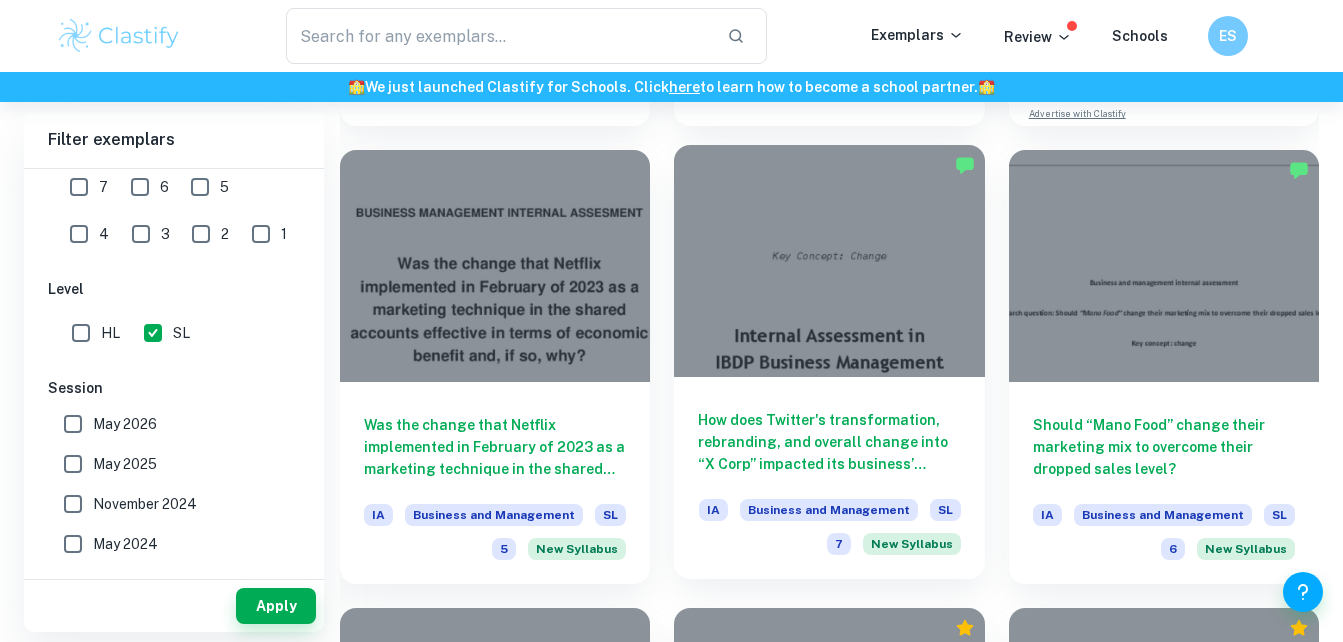 click on "How does Twitter's transformation, rebranding, and overall change  into “X Corp” impacted its business’ profitability?" at bounding box center (829, 442) 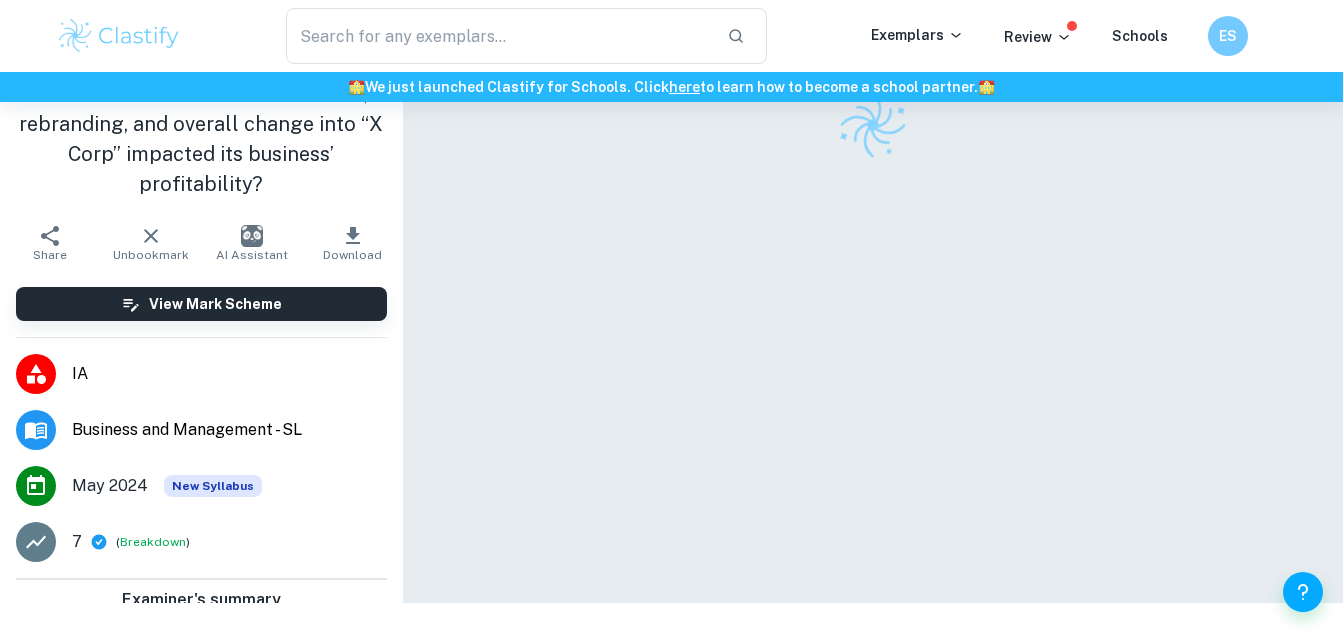 scroll, scrollTop: 0, scrollLeft: 0, axis: both 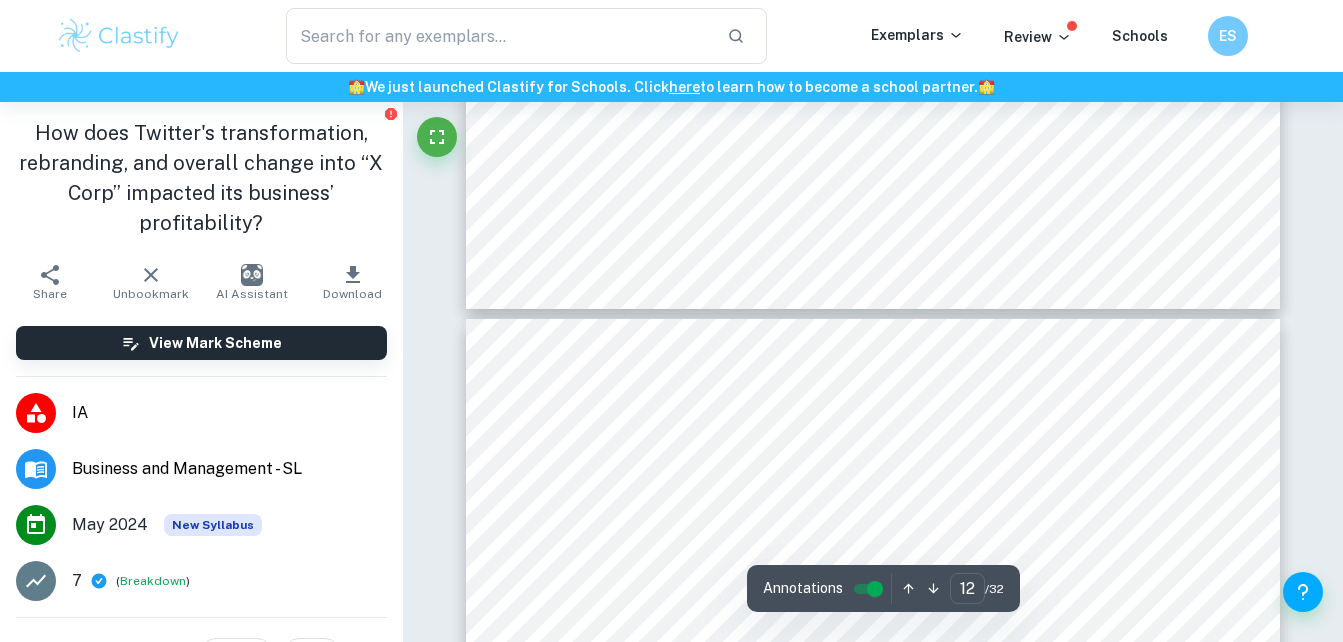 type on "11" 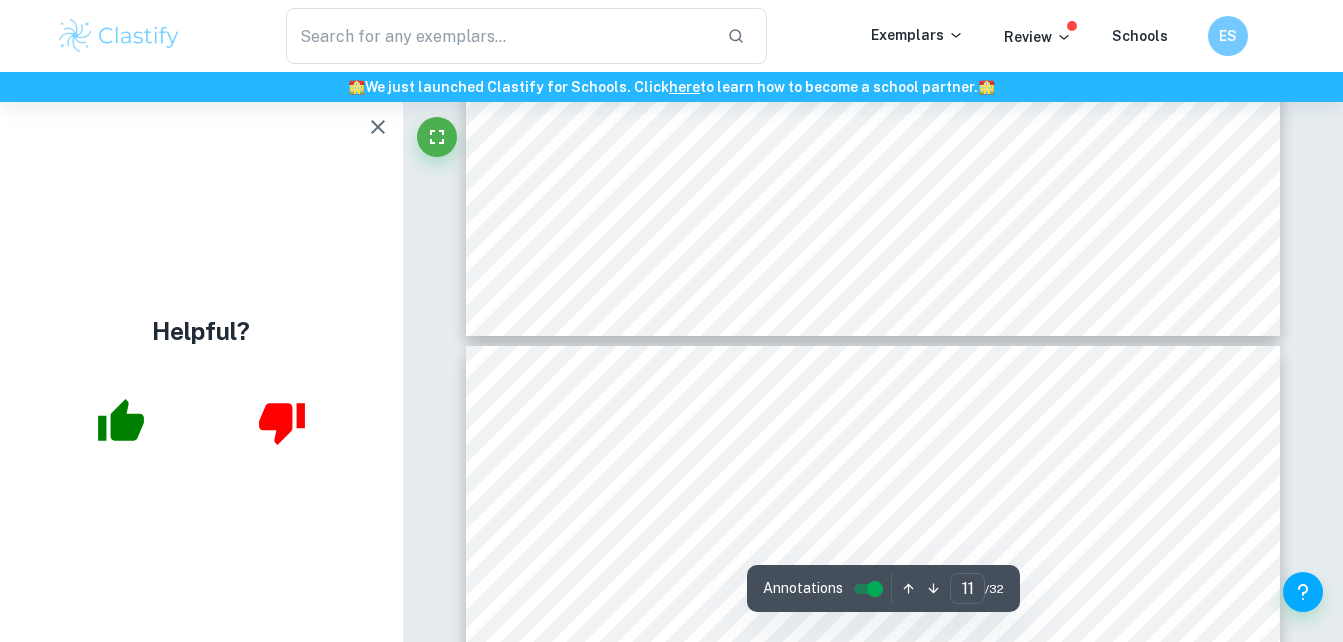 scroll, scrollTop: 12691, scrollLeft: 0, axis: vertical 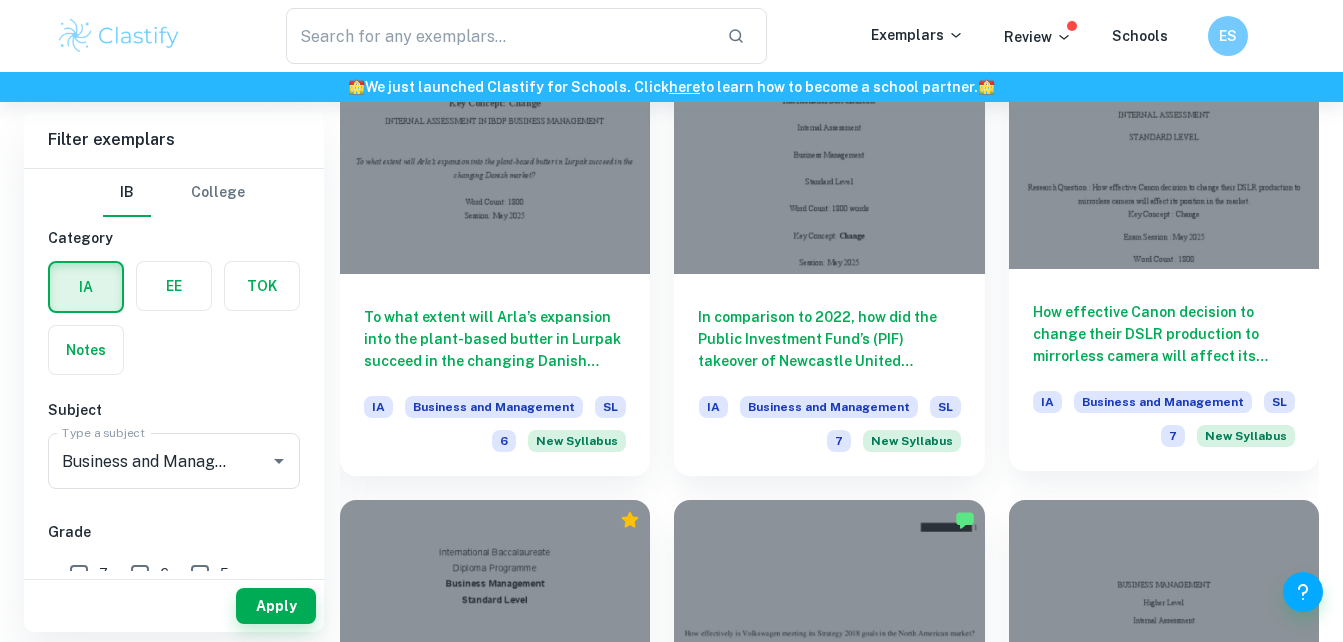 click on "How effective Canon decision to change their DSLR production to mirrorless camera will affect its position in the market." at bounding box center (1164, 334) 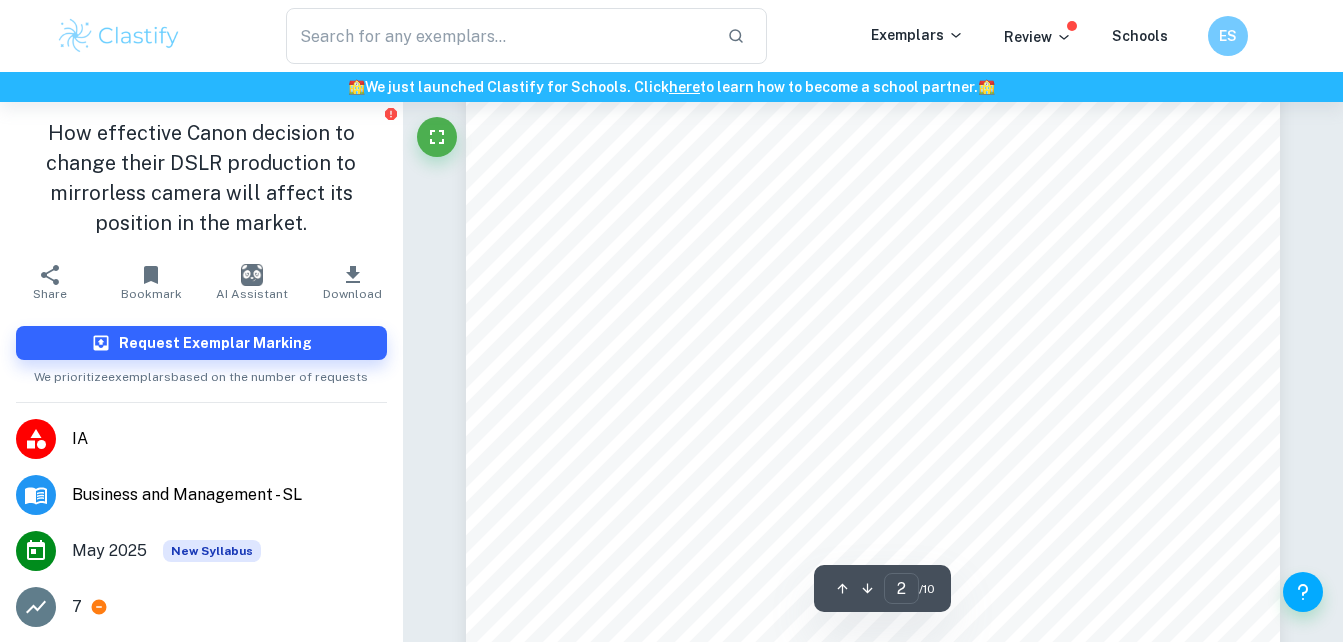 scroll, scrollTop: 1641, scrollLeft: 0, axis: vertical 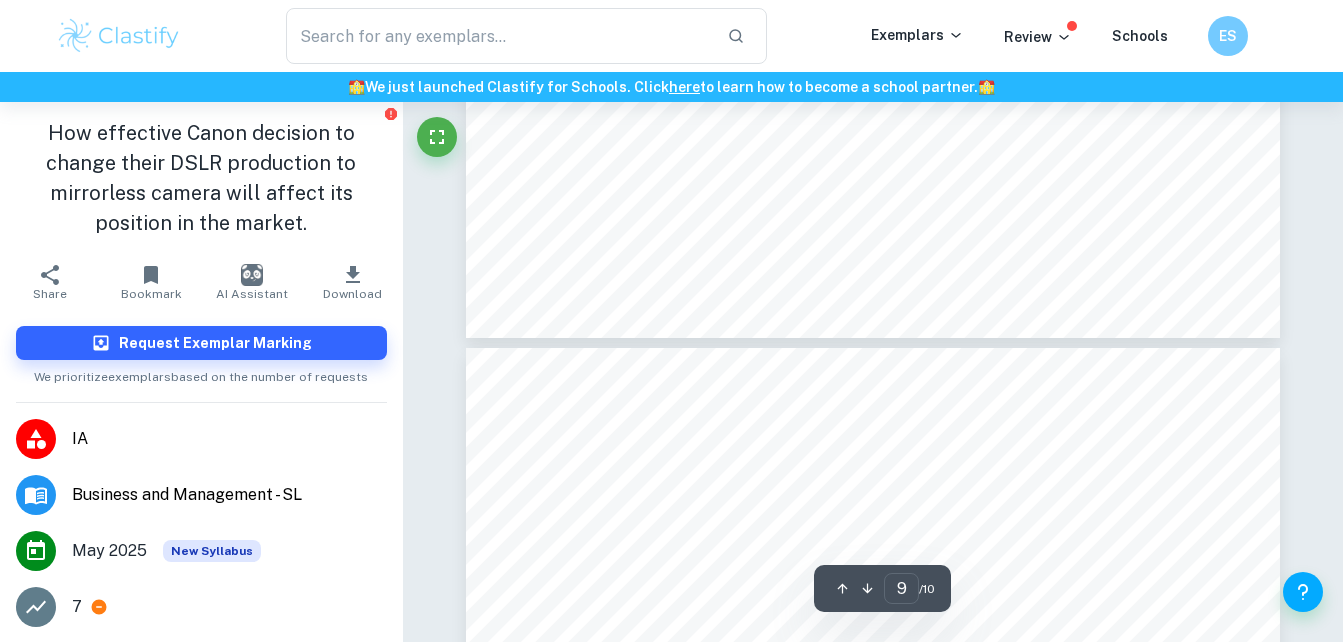 type on "10" 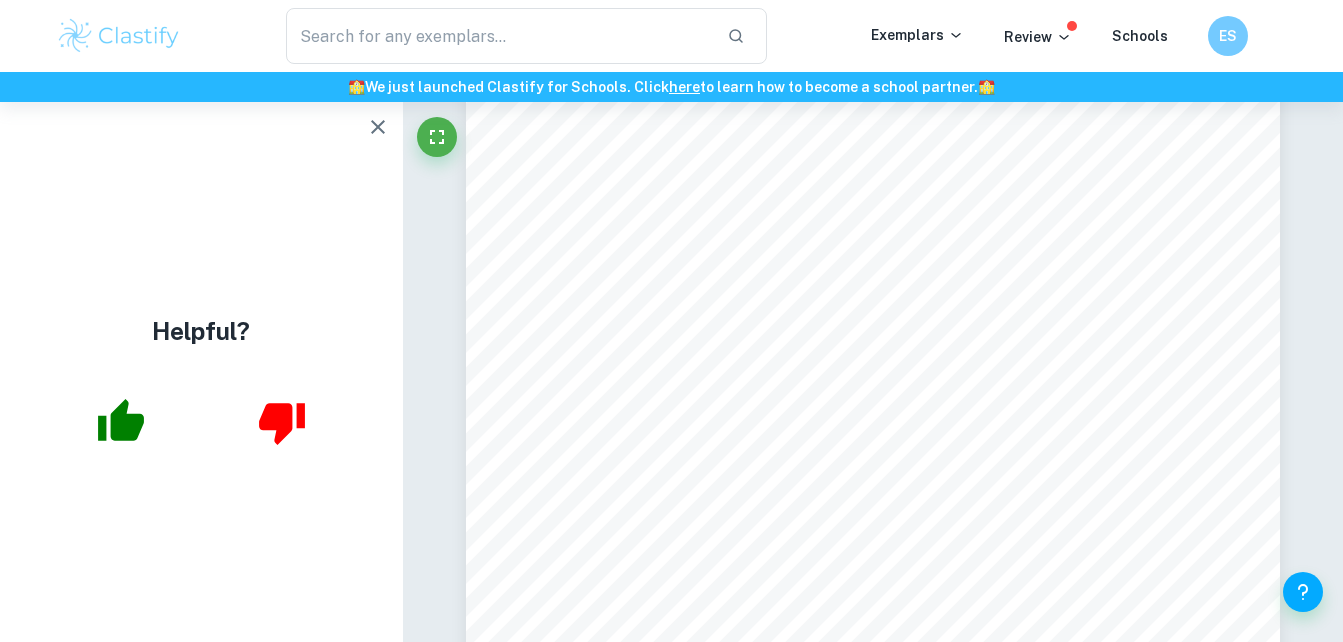 scroll, scrollTop: 11242, scrollLeft: 0, axis: vertical 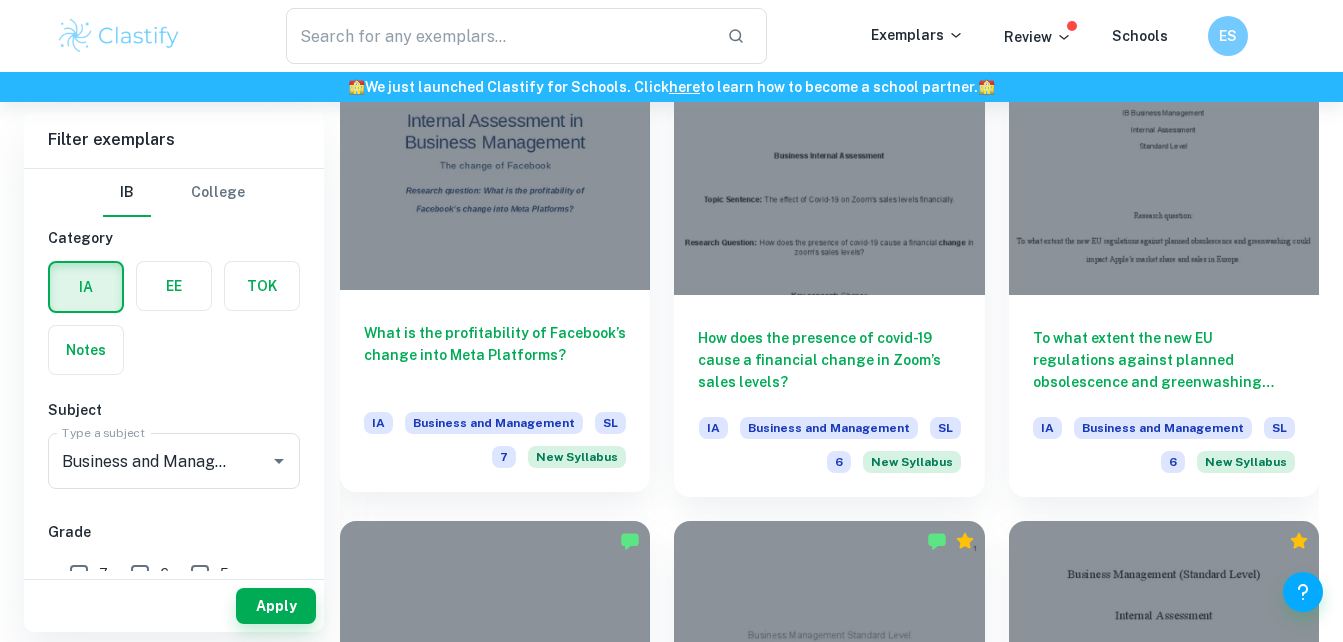 drag, startPoint x: 32, startPoint y: 1, endPoint x: 407, endPoint y: 294, distance: 475.89285 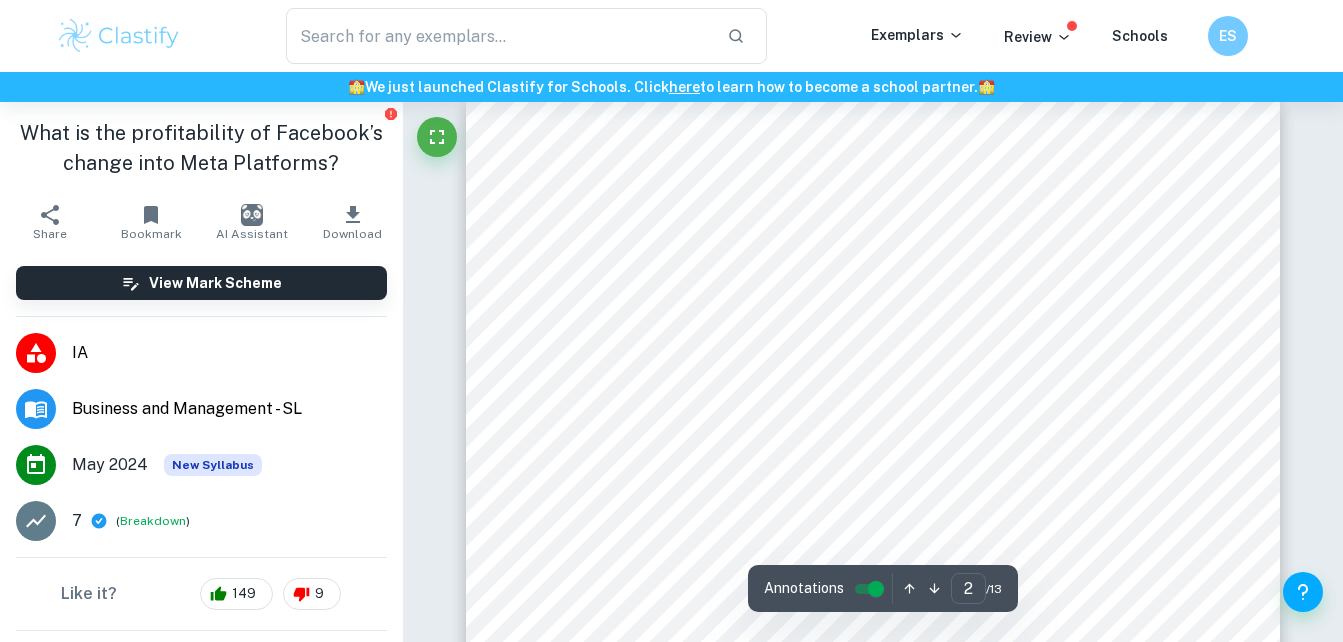 scroll, scrollTop: 1402, scrollLeft: 0, axis: vertical 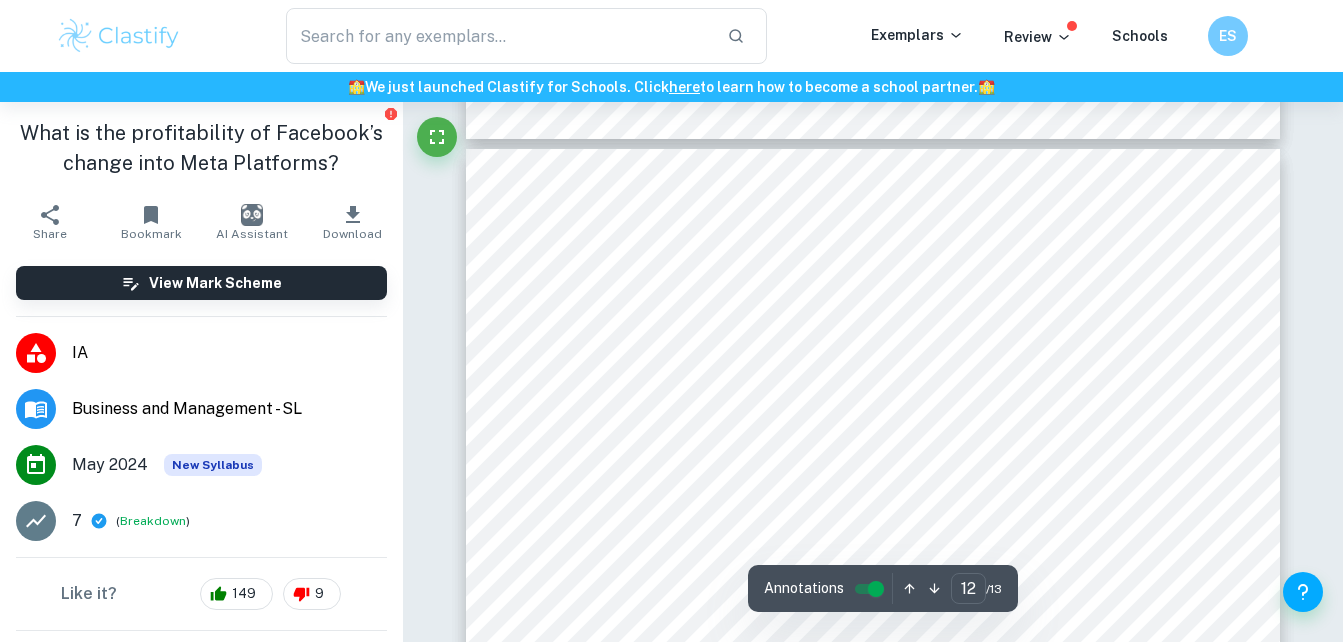 type on "11" 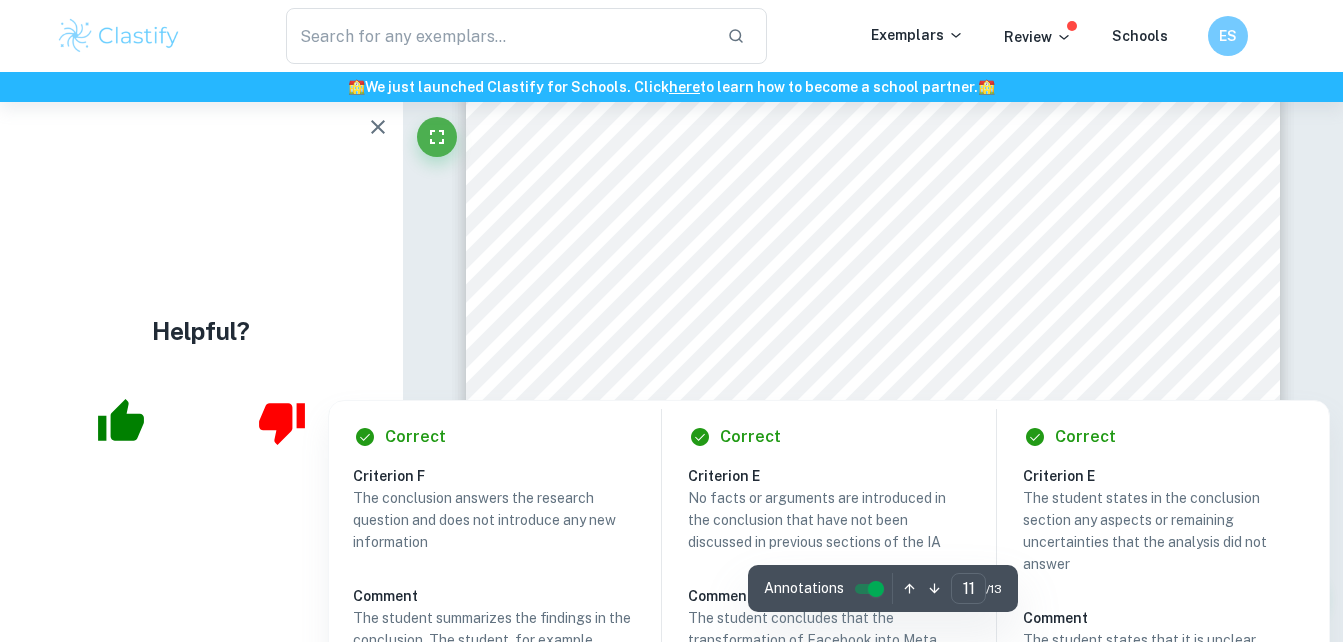 scroll, scrollTop: 12255, scrollLeft: 0, axis: vertical 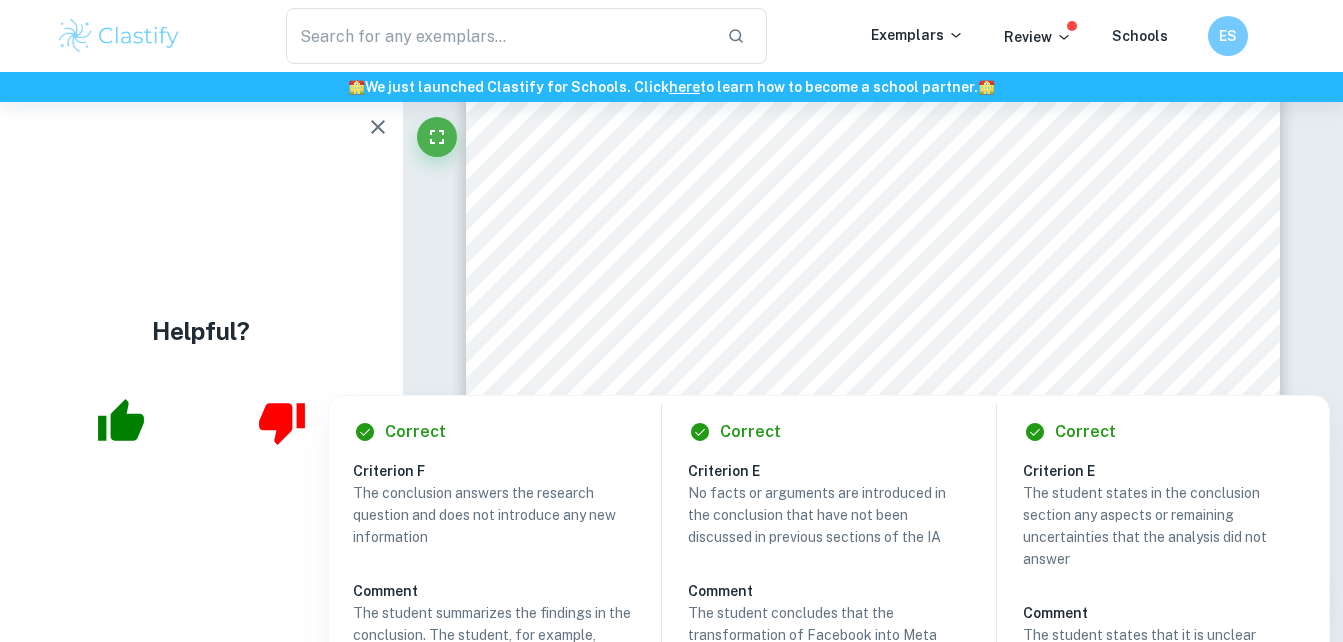 click on "Correct Criterion E No facts or arguments are introduced in the conclusion that have not been discussed in previous sections of the IA Comment The student concludes that the transformation of Facebook into Meta platforms had negative effects. This was stated because of the data taken from the IA and no new arguments that prove this thesis have been introduced. The student arguments that the investment was risky and its future benefits remain unseen and unpredictable Written by Roland Ask Clai" at bounding box center [829, 648] 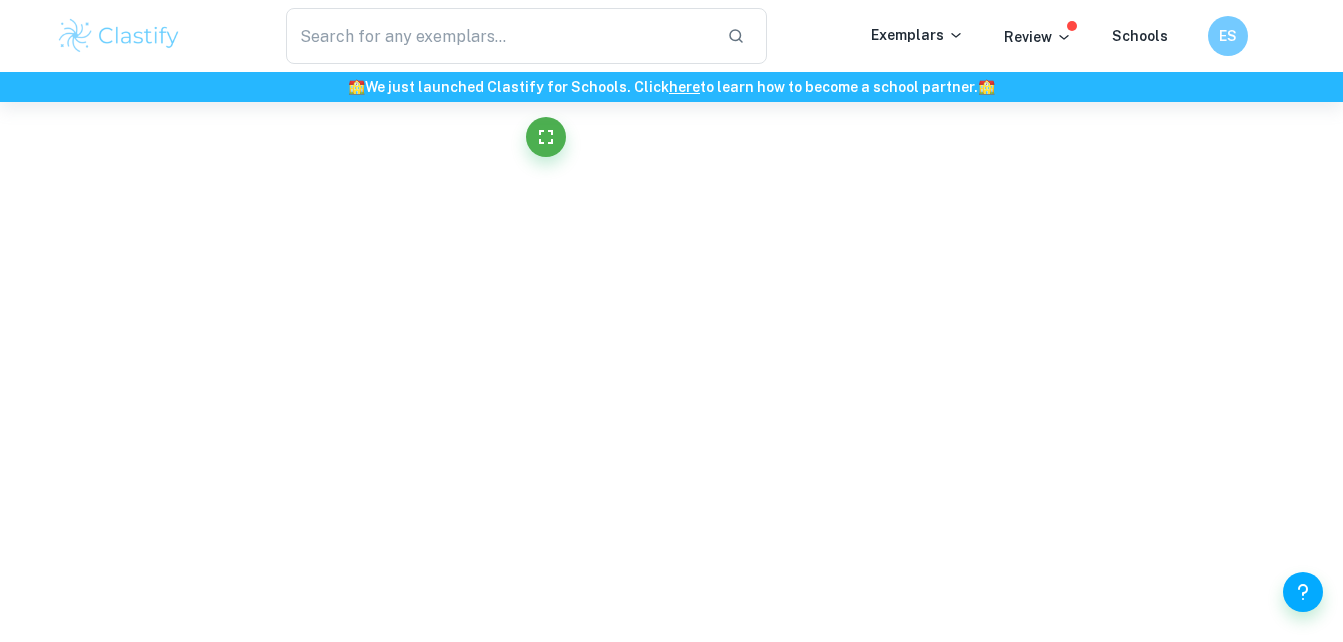 click on "We value your privacy We use cookies to enhance your browsing experience, serve personalised ads or content, and analyse our traffic. By clicking "Accept All", you consent to our use of cookies.   Cookie Policy Customise   Reject All   Accept All   Customise Consent Preferences   We use cookies to help you navigate efficiently and perform certain functions. You will find detailed information about all cookies under each consent category below. The cookies that are categorised as "Necessary" are stored on your browser as they are essential for enabling the basic functionalities of the site. ...  Show more For more information on how Google's third-party cookies operate and handle your data, see:   Google Privacy Policy Necessary Always Active Necessary cookies are required to enable the basic features of this site, such as providing secure log-in or adjusting your consent preferences. These cookies do not store any personally identifiable data. Functional Analytics Performance Advertisement Uncategorised" at bounding box center (671, -11934) 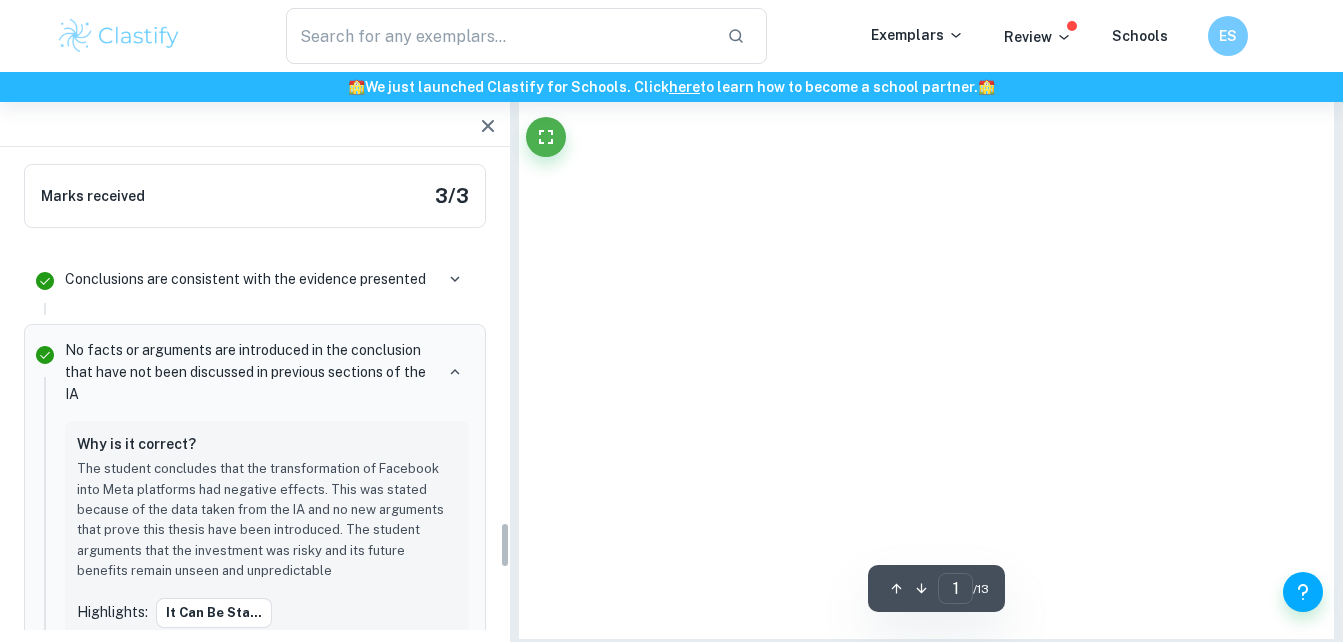 type on "11" 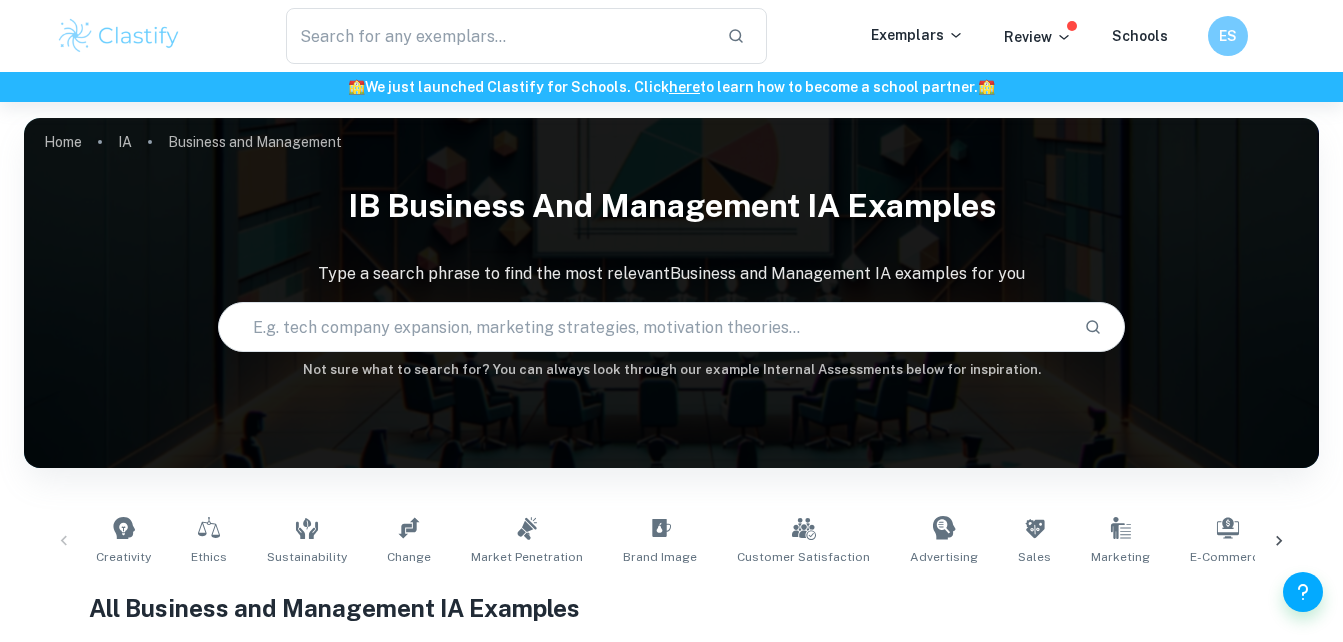 scroll, scrollTop: 607, scrollLeft: 0, axis: vertical 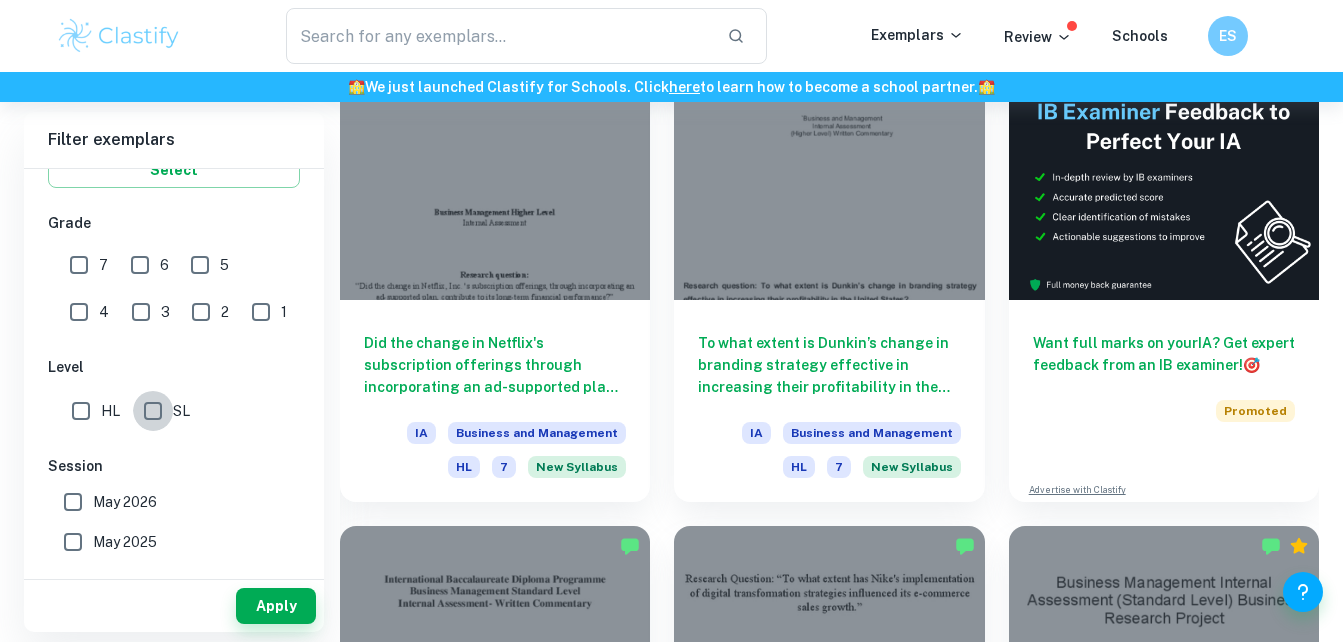 click on "SL" at bounding box center (153, 411) 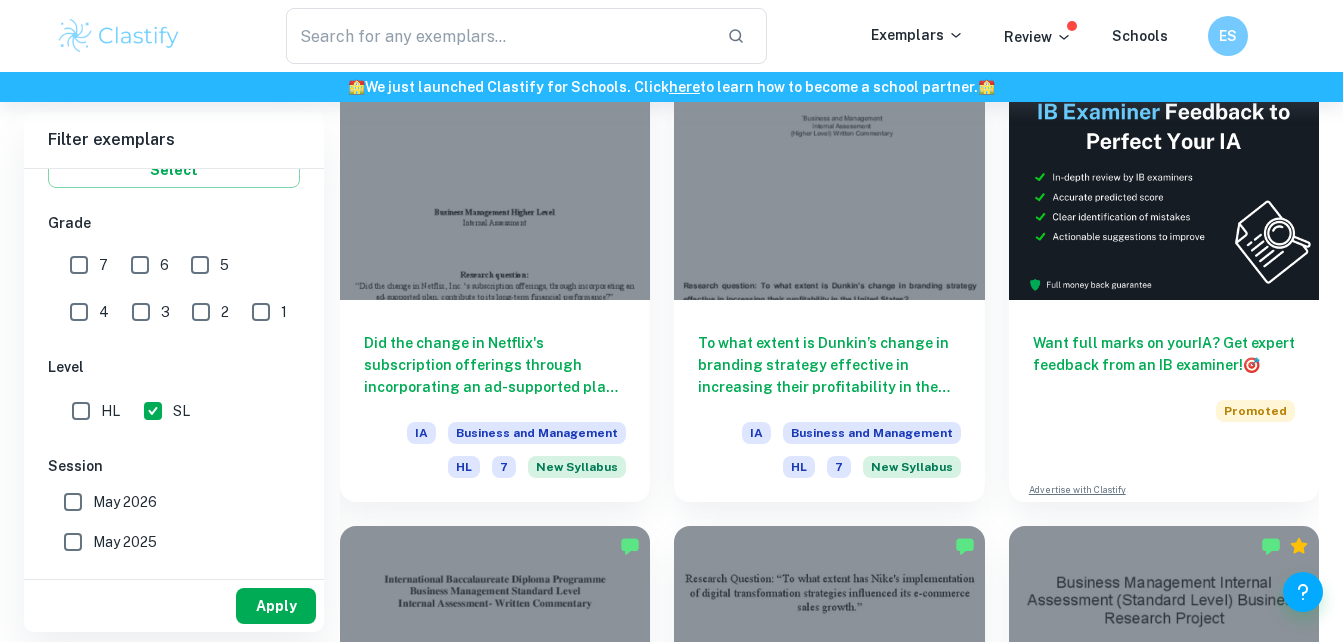 click on "Apply" at bounding box center (276, 606) 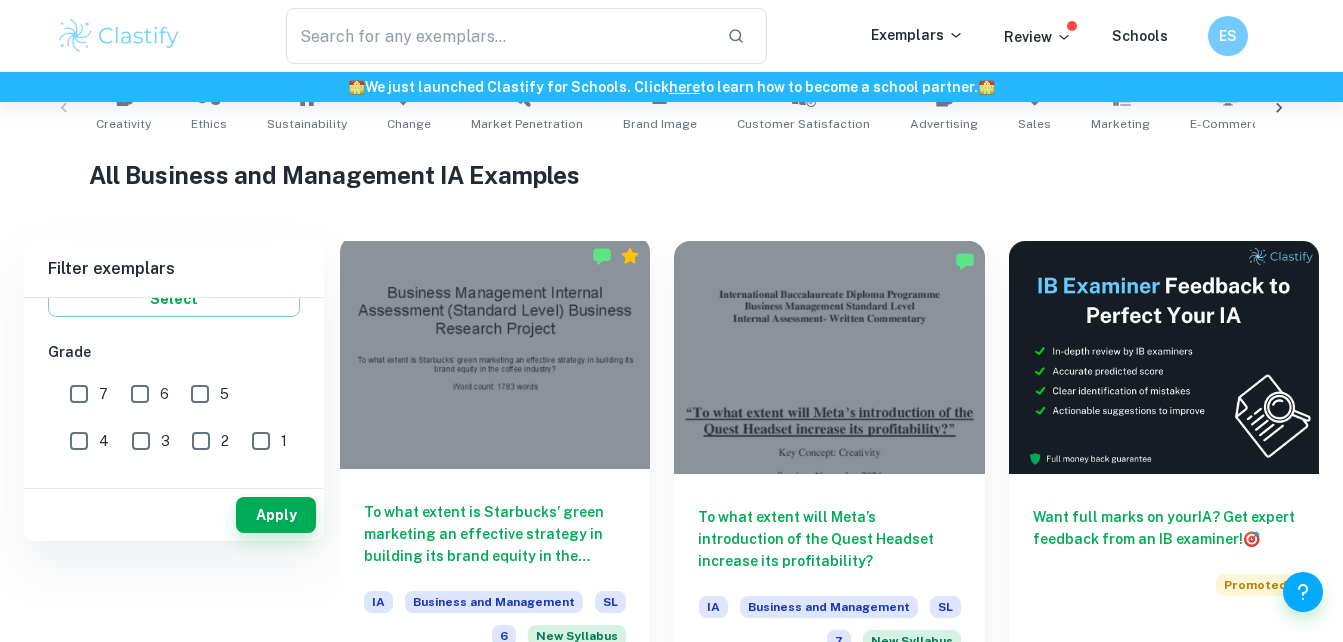 scroll, scrollTop: 138, scrollLeft: 0, axis: vertical 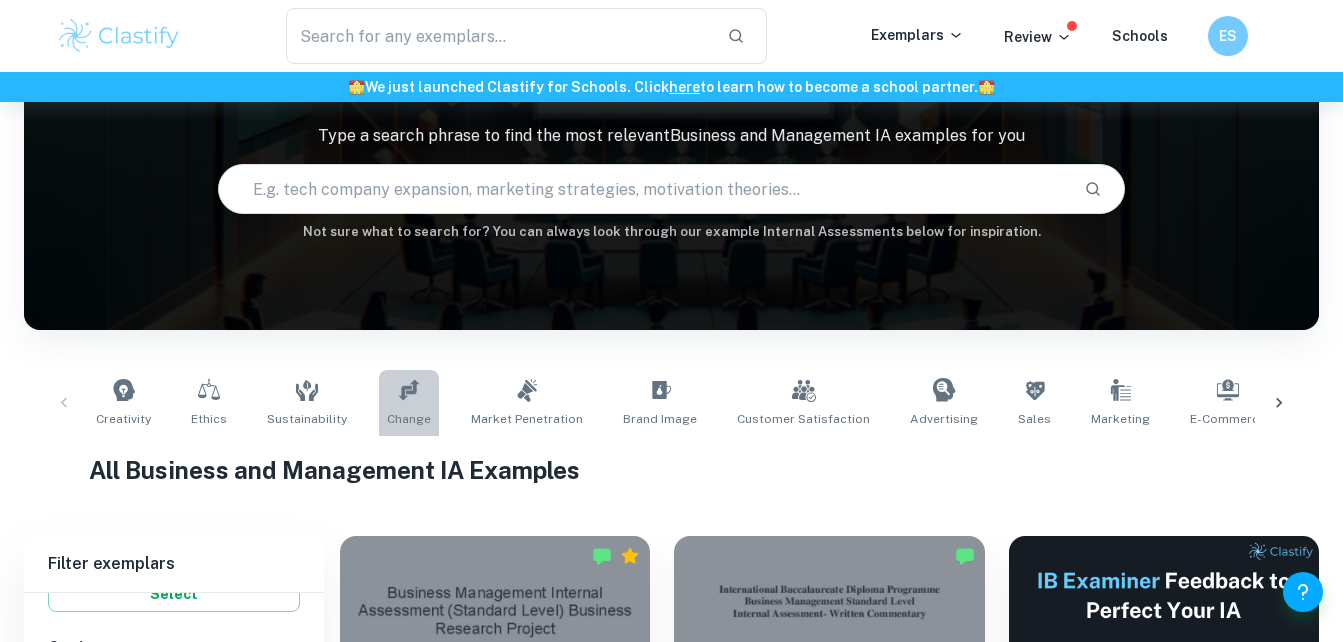 click 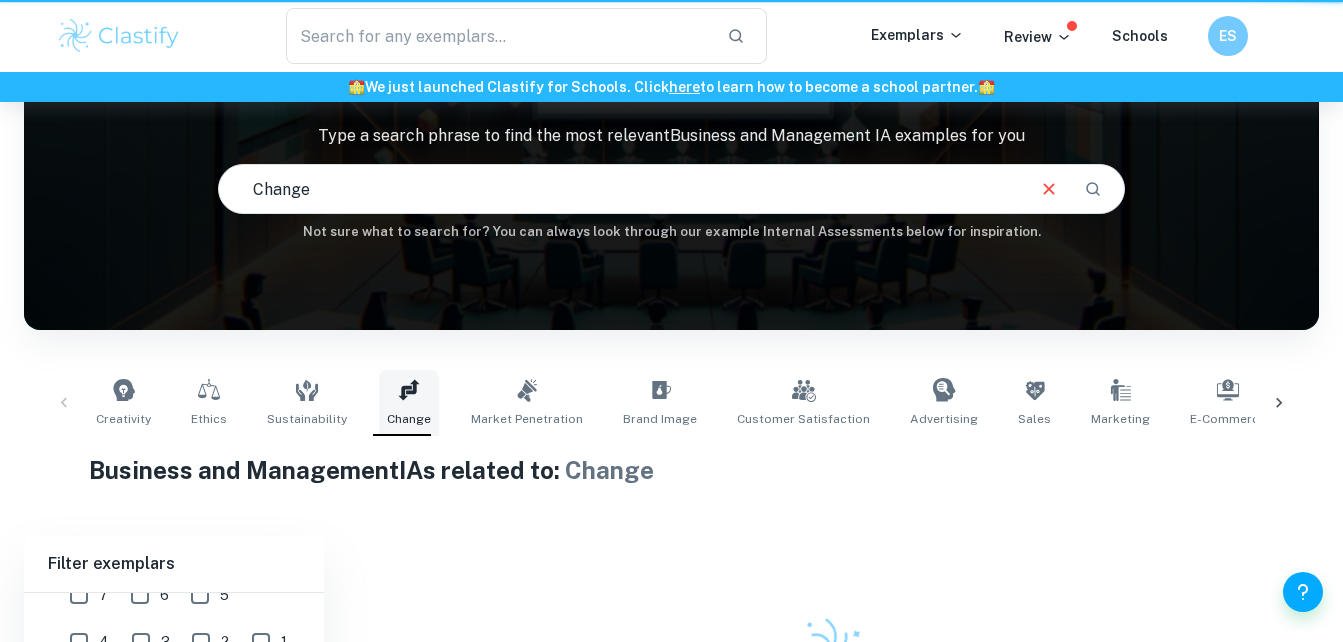scroll, scrollTop: 0, scrollLeft: 0, axis: both 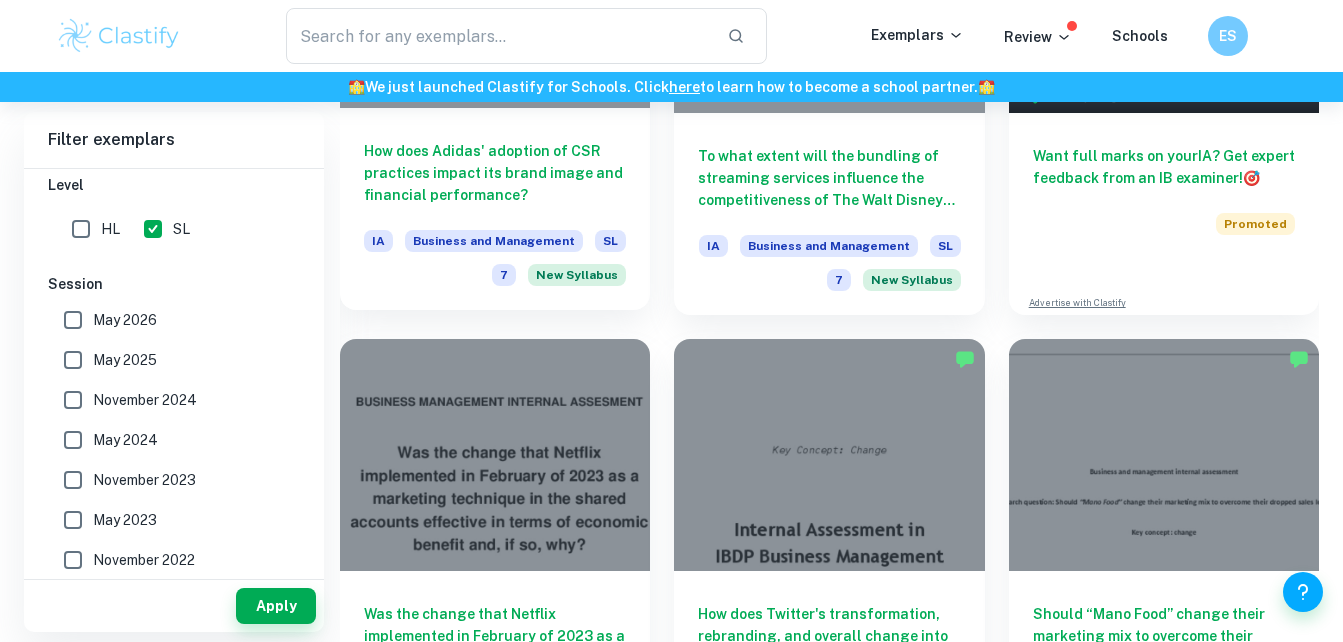 click on "IA Business and Management SL 7 New Syllabus" at bounding box center [495, 258] 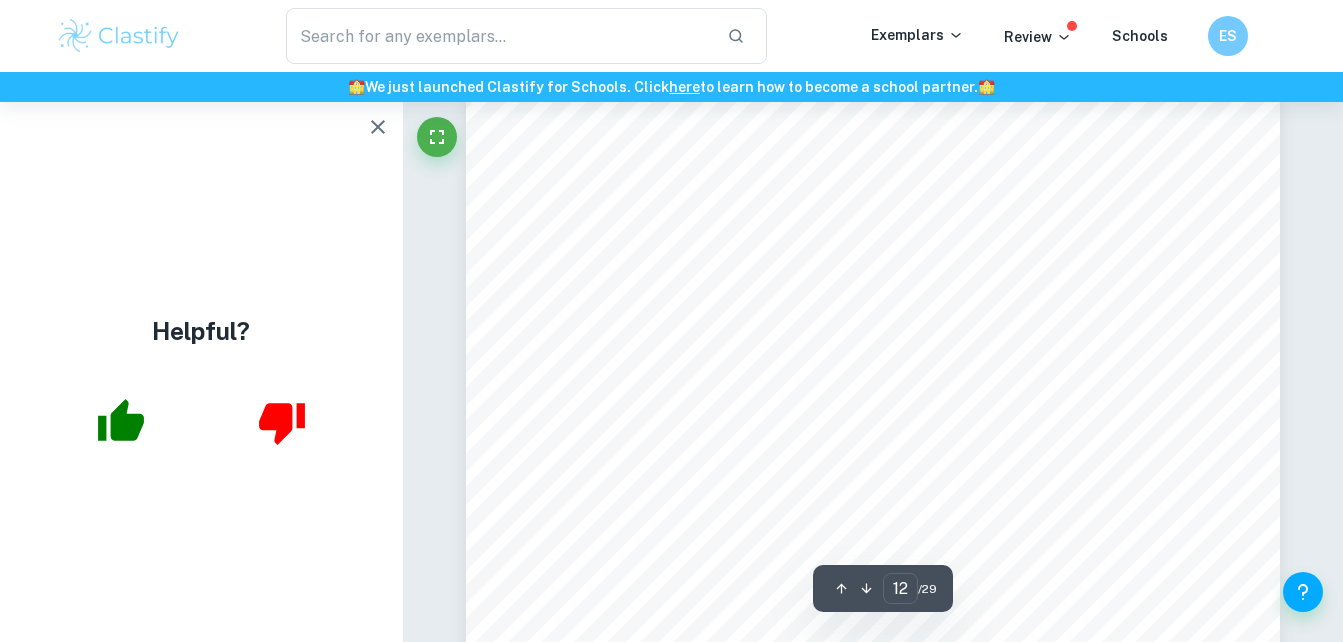 scroll, scrollTop: 12937, scrollLeft: 0, axis: vertical 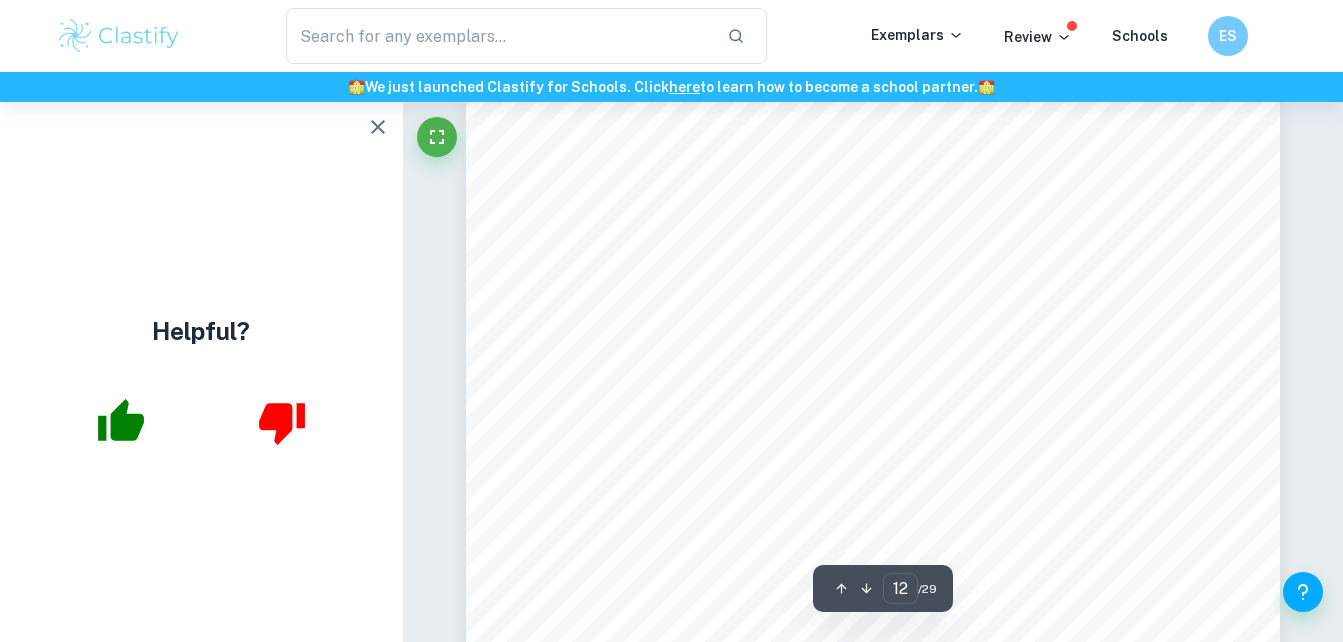 click on "The GPM of 2023 increased only slightly, by 0.2%, compared to 2022. However, a notable jump in 2024 by 3.3% compared to previous year suggests either higher pricing strategy on sustainable collections or better product mix. However, GPM doesn9t account for cost of sales and expenses 43 . Therefore, NPM is a better measure of a firm9s profitability. The NPM plunged in 2023 by 2.9%, reaching -0.07%. This might happen due the partnership ending with Kanye West in late 2022 due to the rapper9s antisemitism comments 44 . While this shows Example9s commitment to ethics and its values, the company could have seen a drop in NPM because of lost revenue from Yeezy products and inventory write-downs. According to the profit and loss account 45 , the decrease in NPM most likely happened because of the decline in other operating and royalty income by 131 million euros. Nevertheless, the NPM of Example in 2024 plummeted by 3.58%. Its operational profit increased from 268 million to 1,337 million euros 46 operating profit 47" at bounding box center (873, 663) 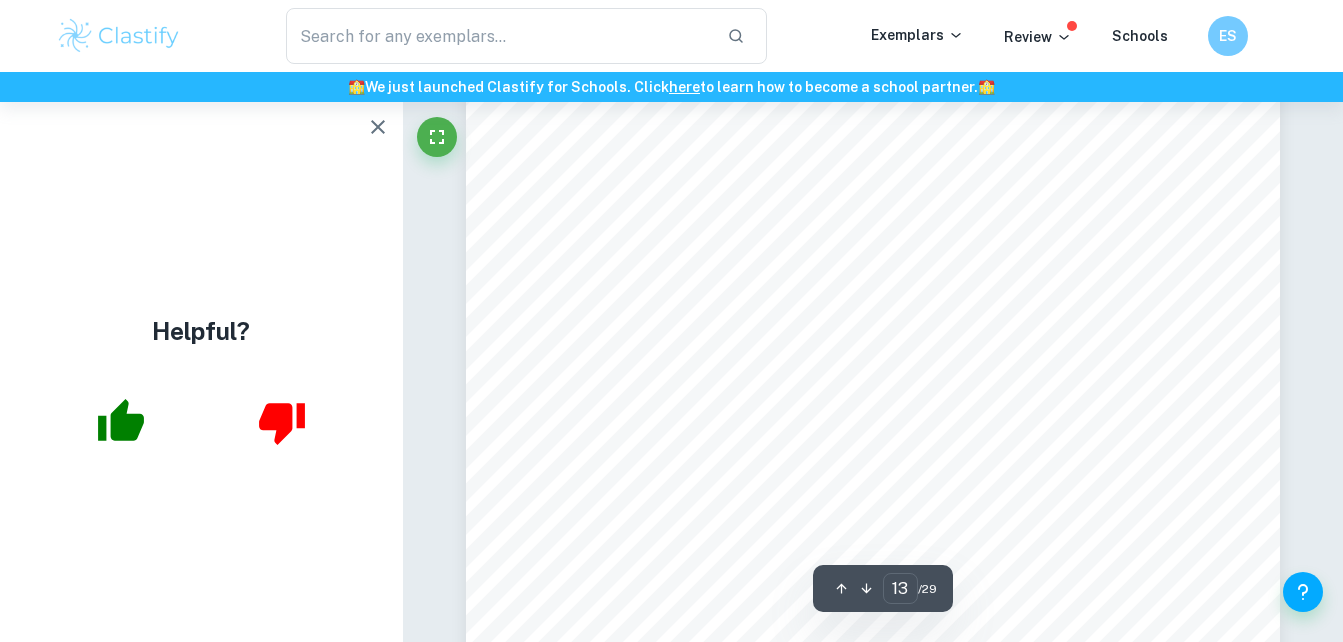 scroll, scrollTop: 14463, scrollLeft: 0, axis: vertical 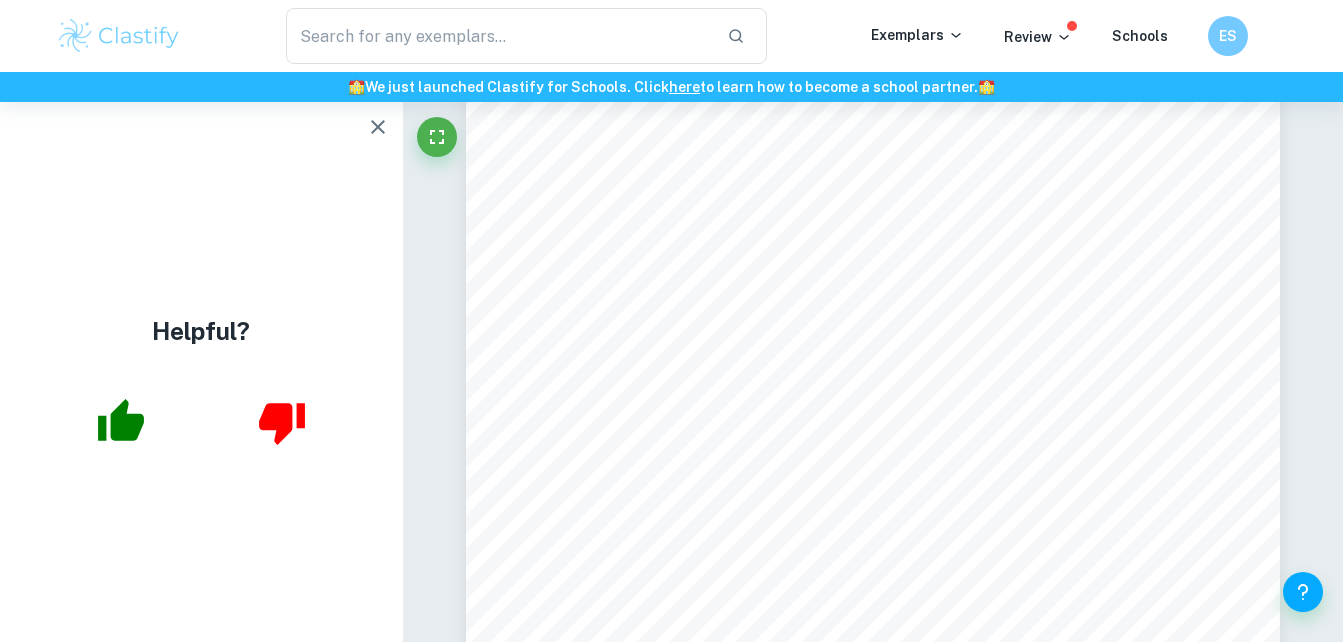 click on "improved cost management, increased sales, or eliminated extraordinary expenses from 2023, leading to stronger earnings. Indeed, sales revenue in 2024 increased by 2,256 million euros. The last ratio to be analysed is the current ratio. The CR stayed above 1.0 each year, implying the firm consistently held enough current assets to cover current liabilities. The largest CR was in 2022 - 1.27. The slight drop from 1.27 to 1.22 in 2023 is not drastic but may reflect tighter liquidity or increased short-term liabilities. Ideally, to avoid potential liquidity problems, the company should have a CR of 1.5. Conclusion and Recommendations The aim of this investigation was to answer how the CSR of Adidas affects its brand image and financial performance. Adidas9 CSR initiatives make customers see the brand as the most sustainable compared to rivals. However, Adidas is perceived as the medium-quality brand, which misaligns with their positioning. Therefore, I would recommend the brand to 12" at bounding box center [873, 298] 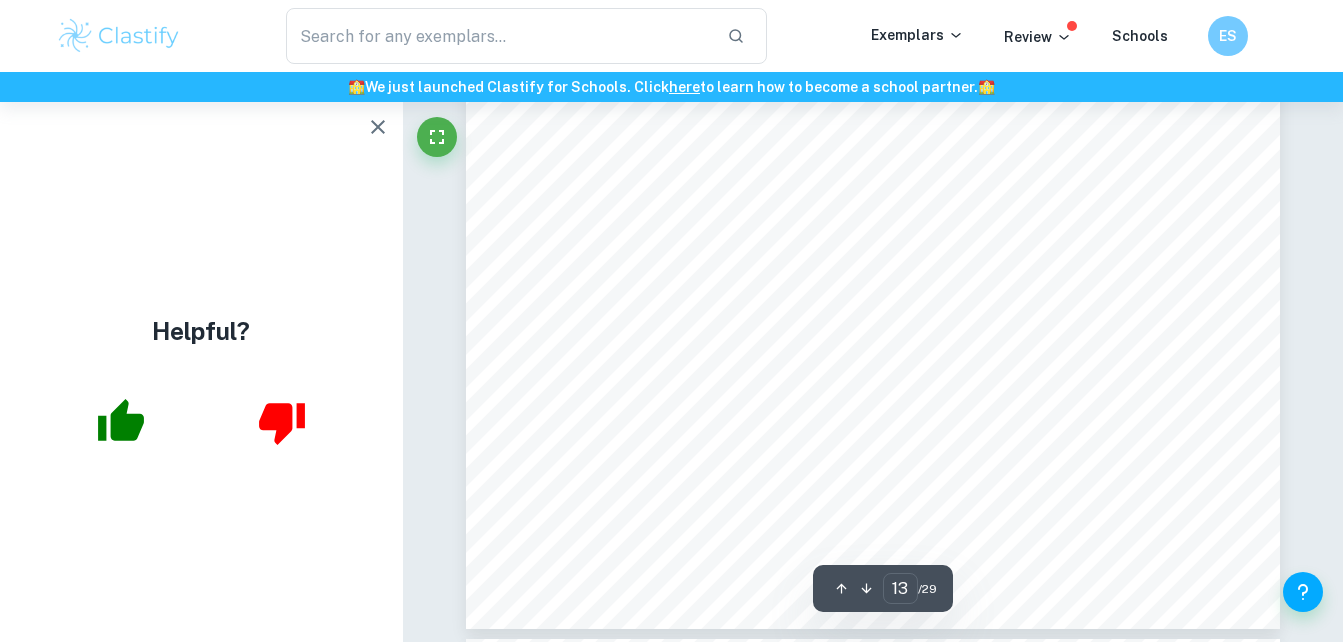 scroll, scrollTop: 14710, scrollLeft: 0, axis: vertical 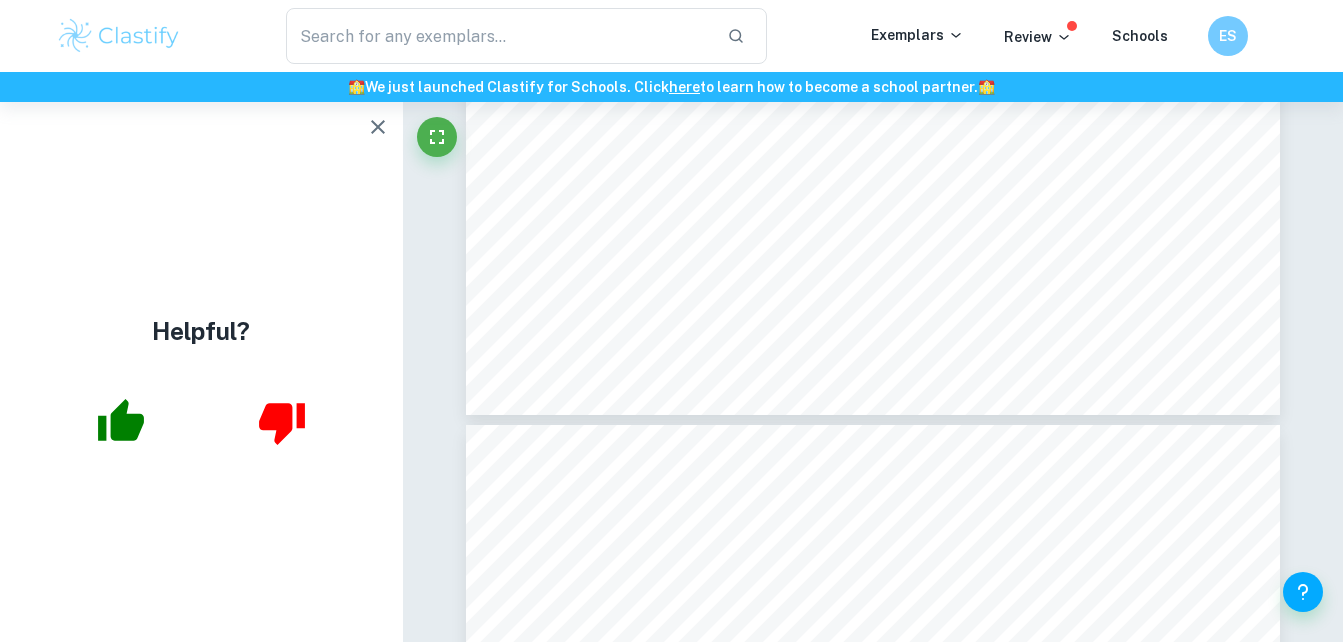 type on "14" 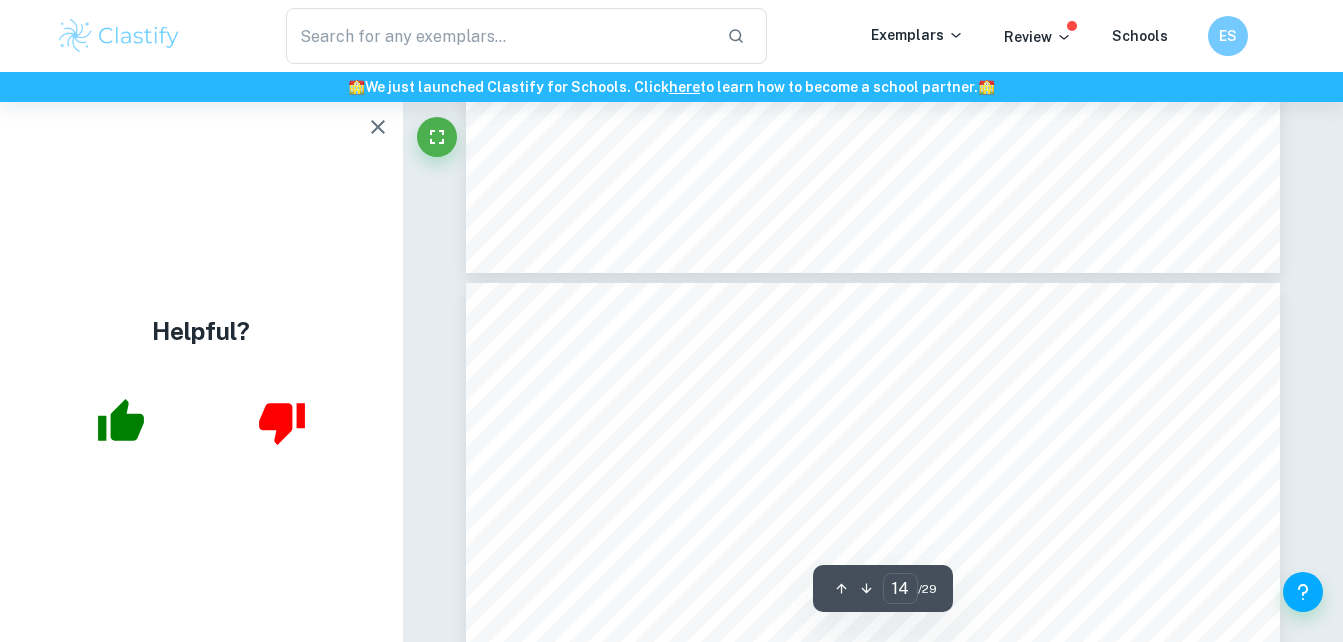 scroll, scrollTop: 15066, scrollLeft: 0, axis: vertical 